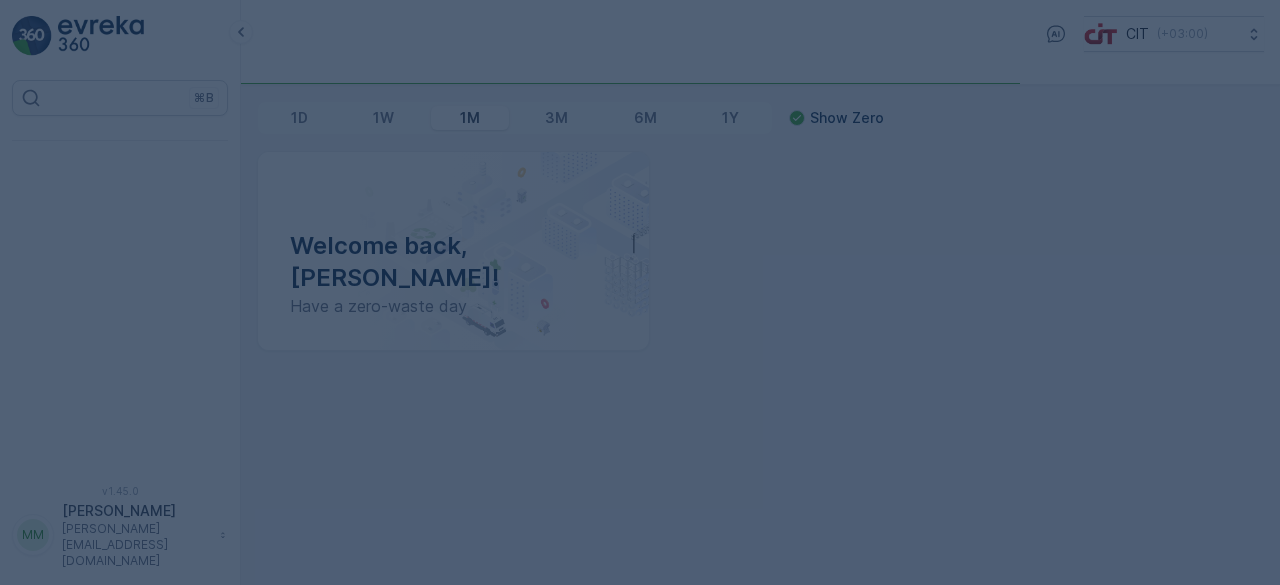 scroll, scrollTop: 0, scrollLeft: 0, axis: both 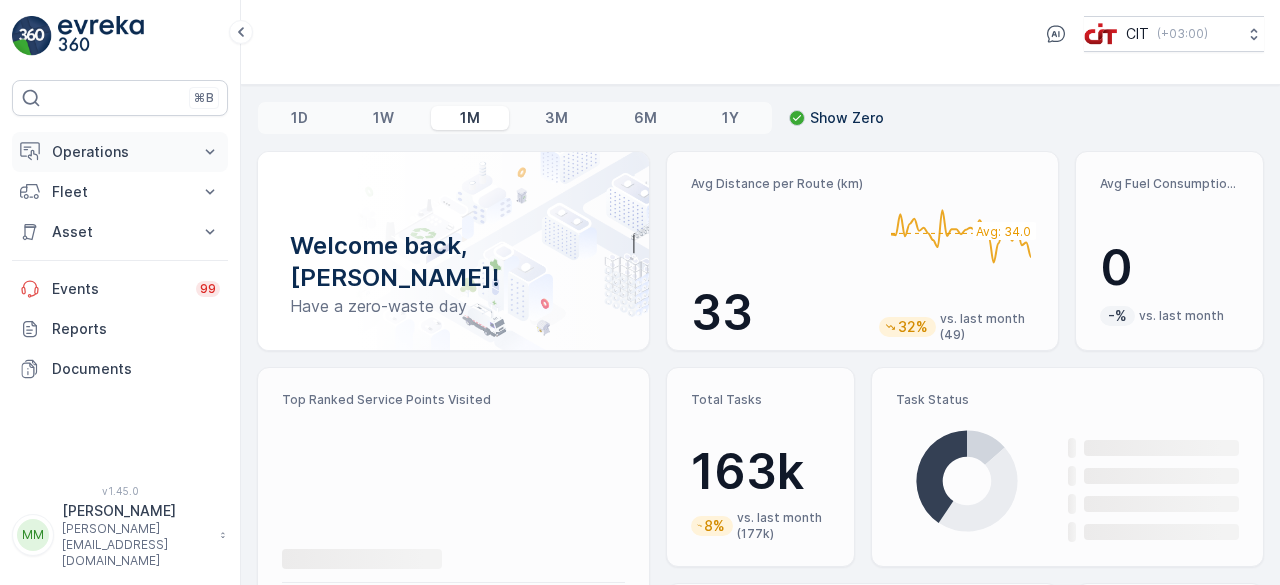 click on "Operations" at bounding box center [120, 152] 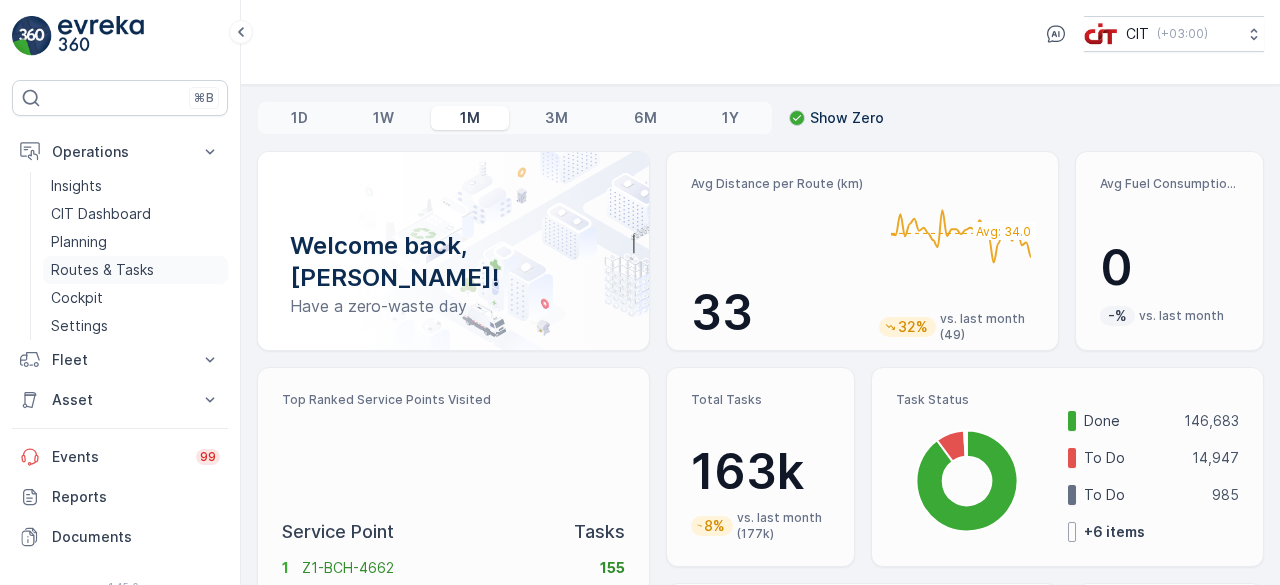 click on "Routes & Tasks" at bounding box center [135, 270] 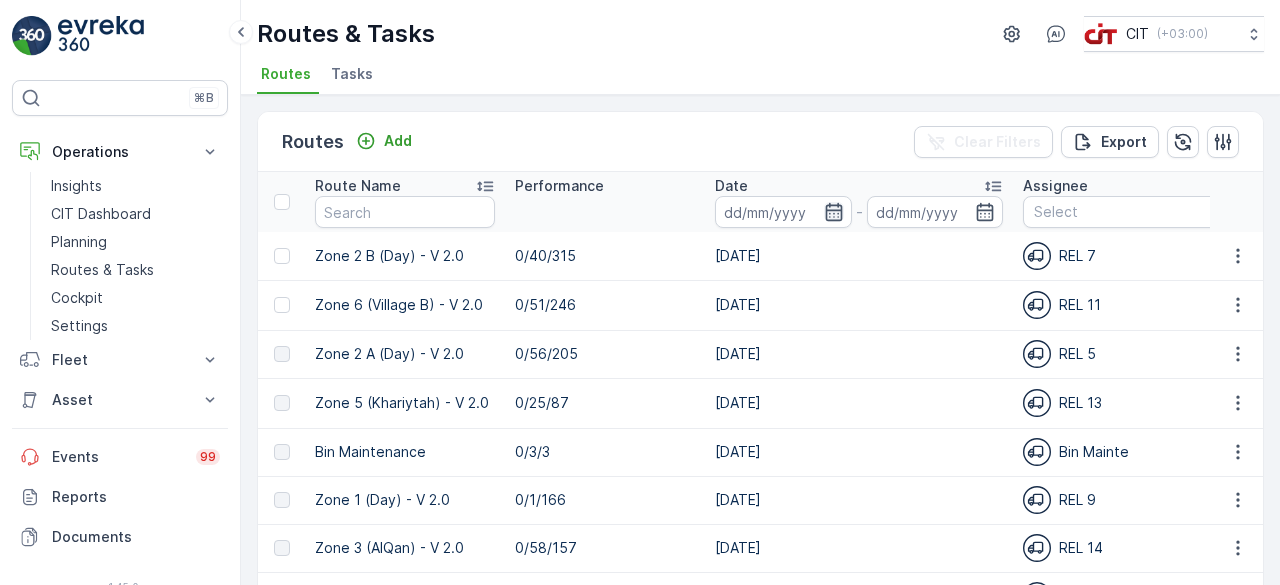 click 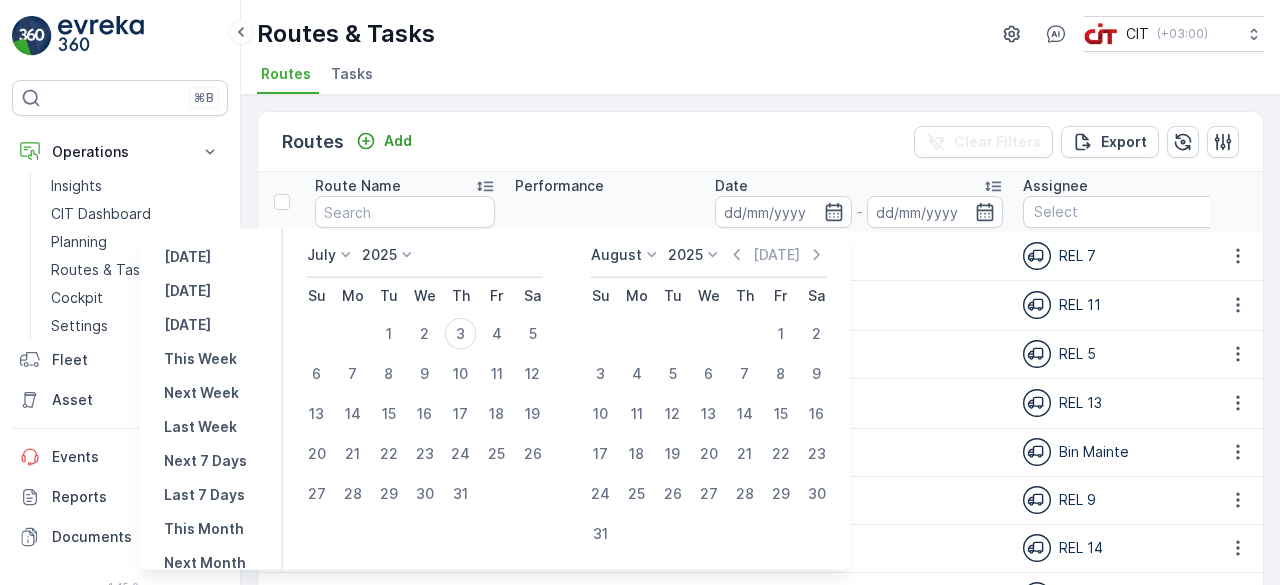 click 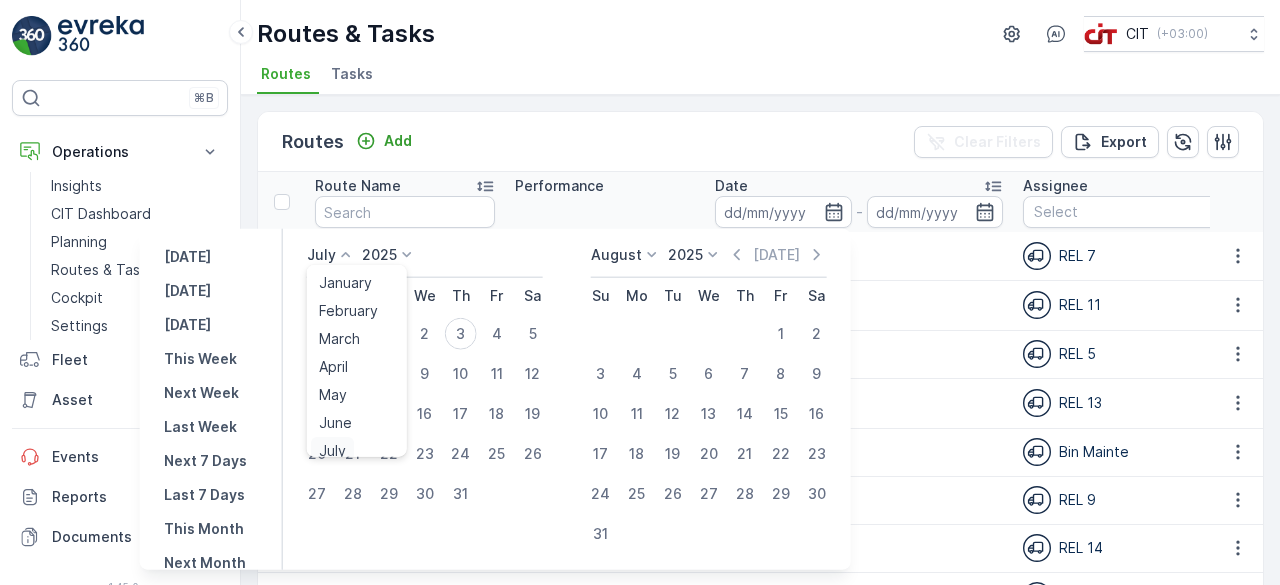 scroll, scrollTop: 8, scrollLeft: 0, axis: vertical 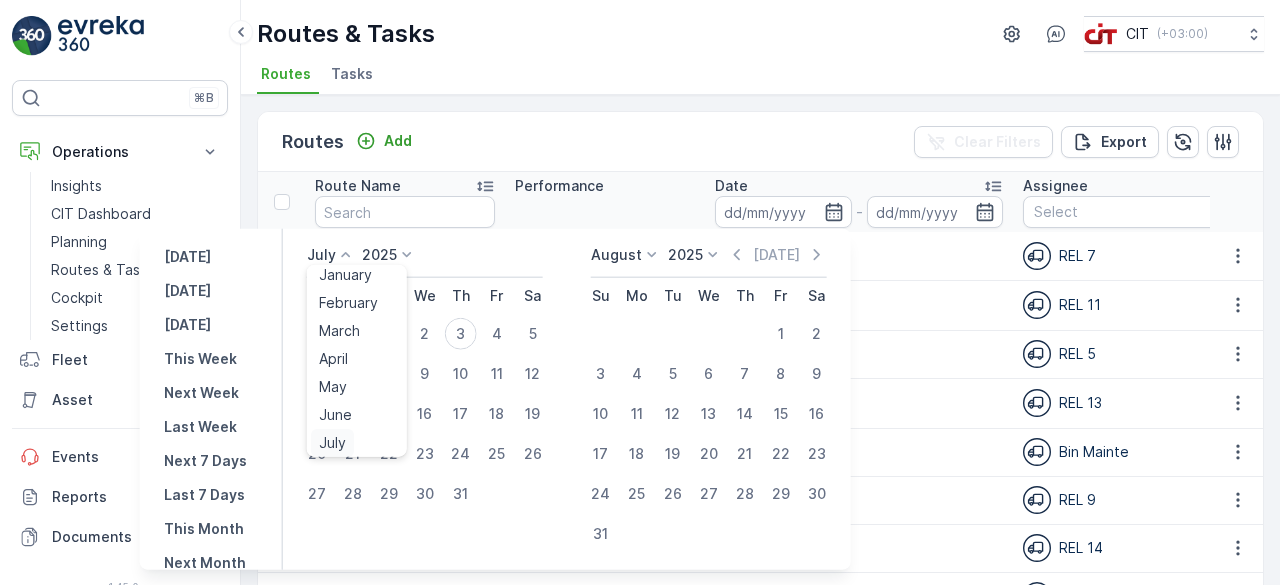 click on "July" at bounding box center [332, 443] 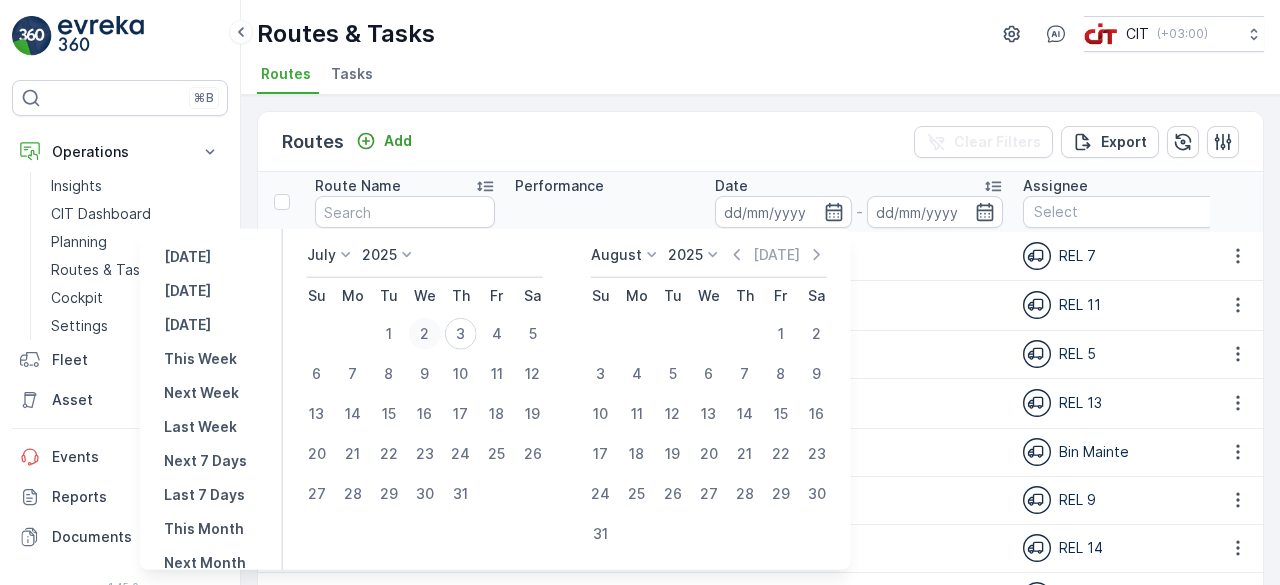 click on "2" at bounding box center [425, 334] 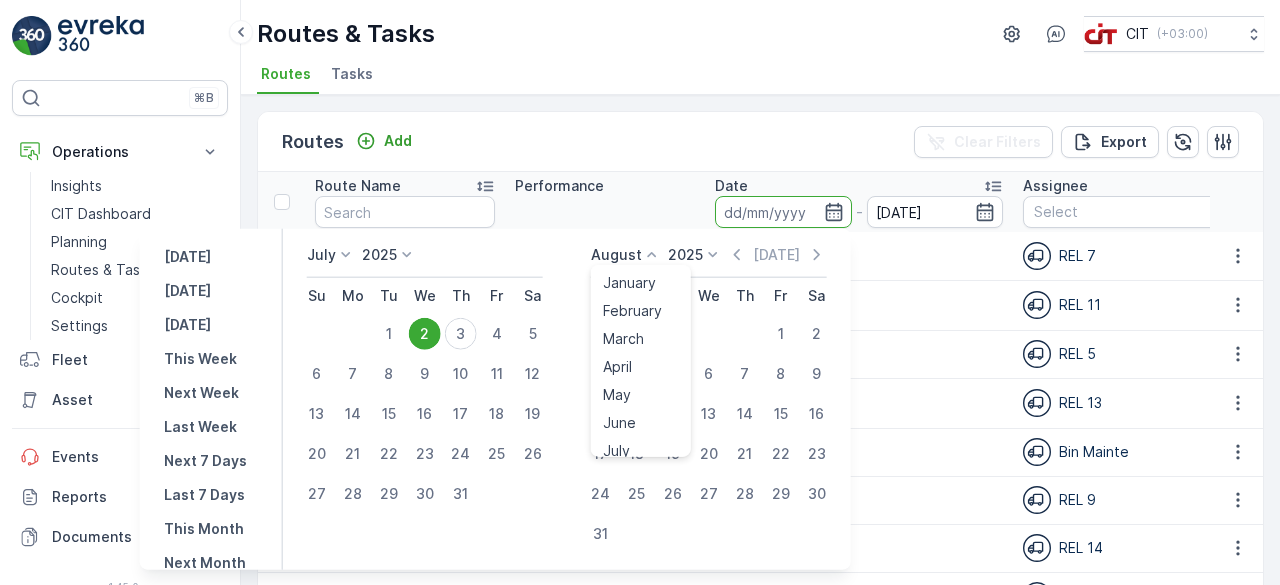 click 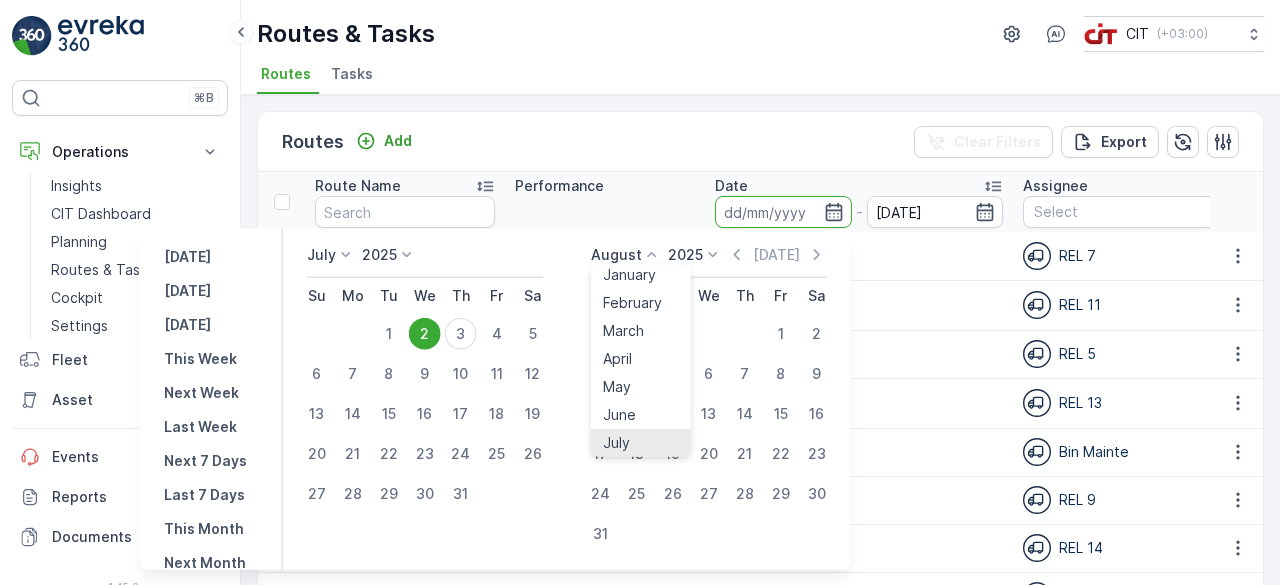 click on "July" at bounding box center [641, 443] 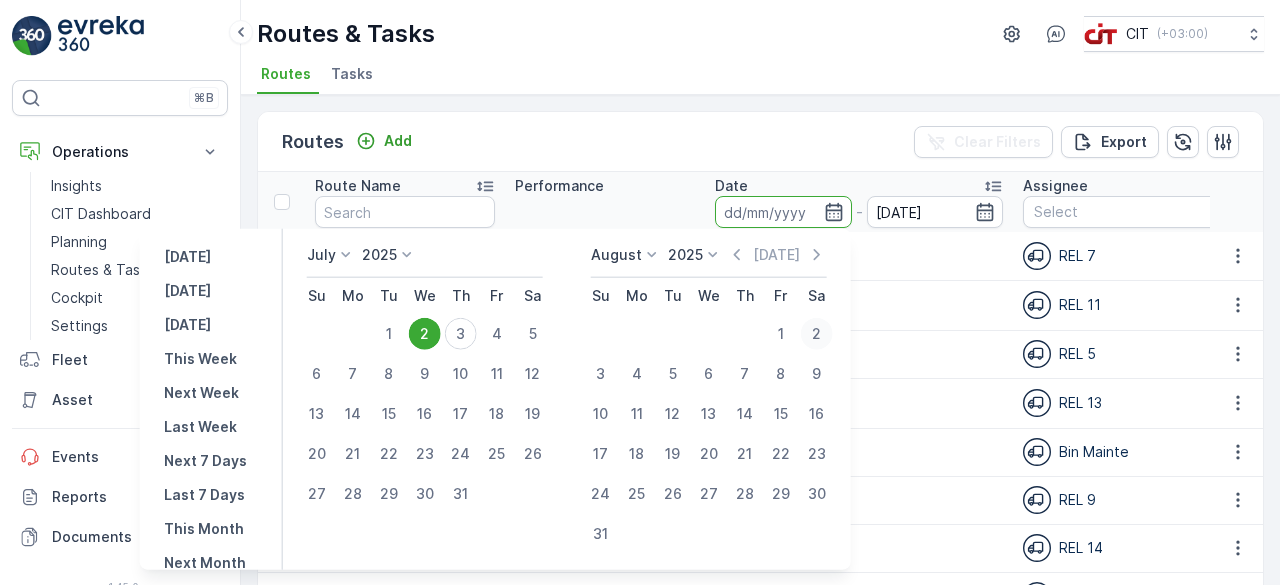 click on "2" at bounding box center (817, 334) 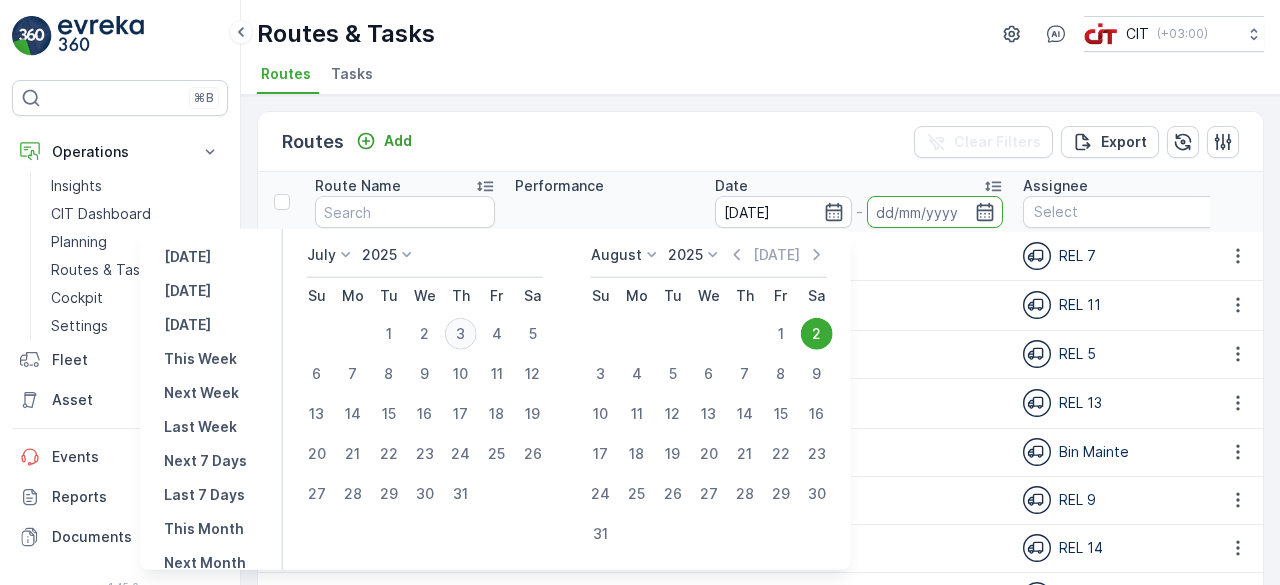 click on "3" at bounding box center [461, 334] 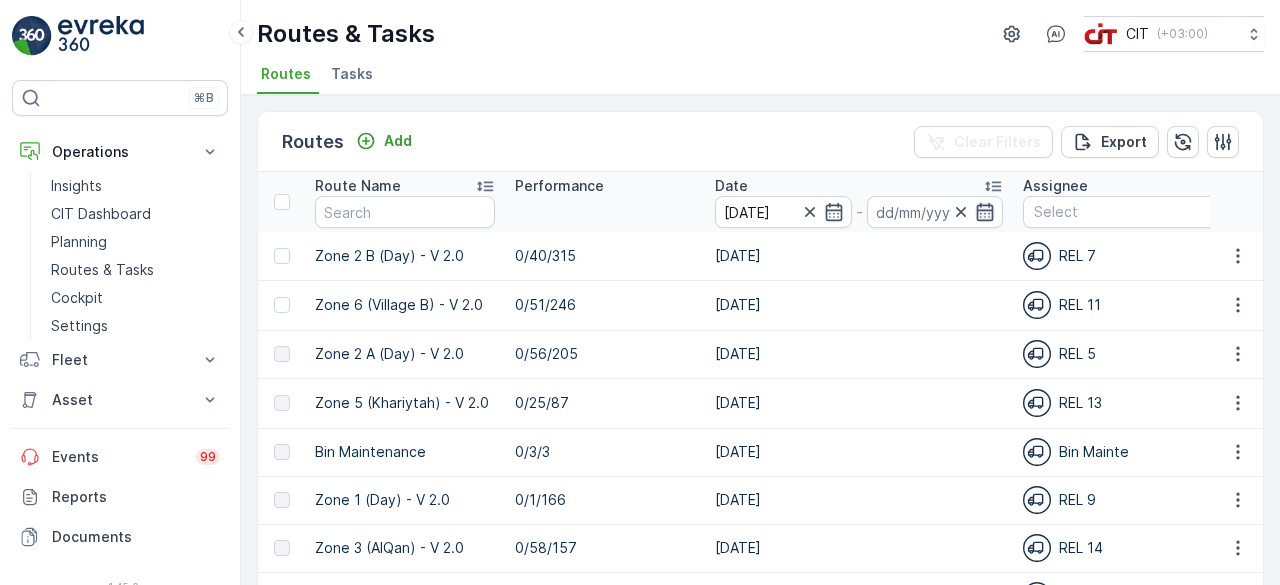 type on "[DATE]" 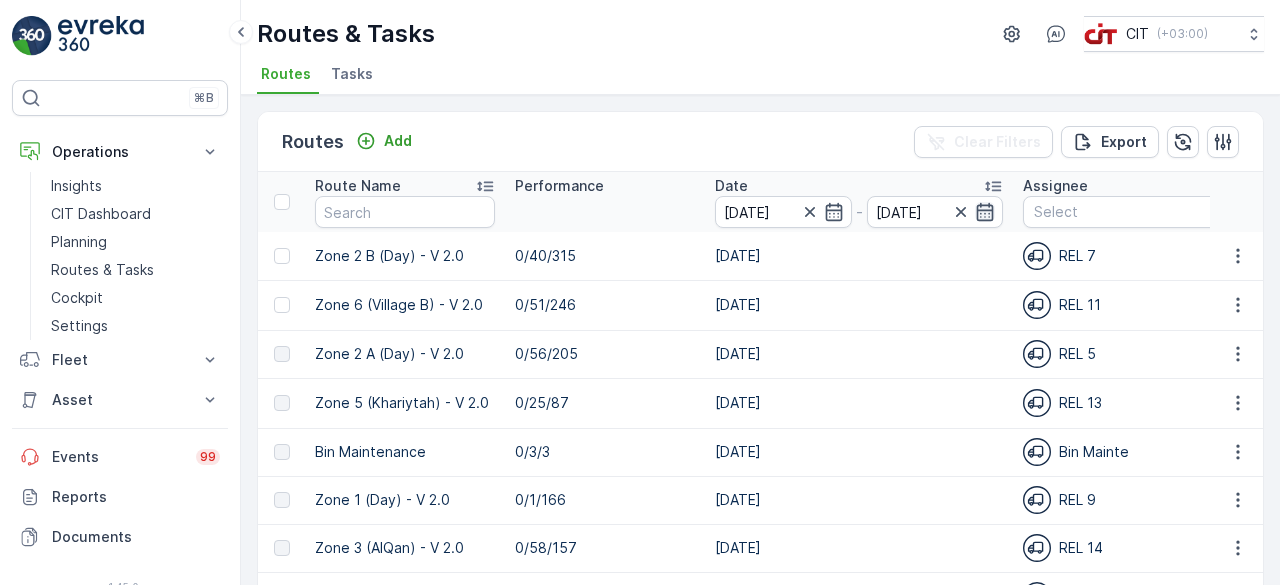 click 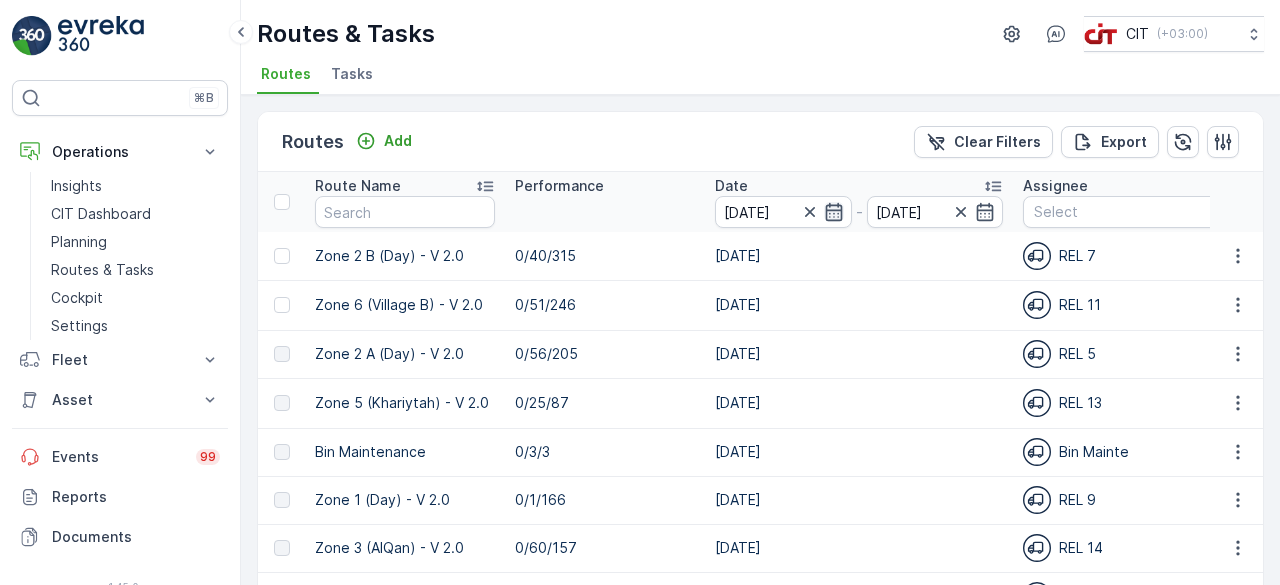 click 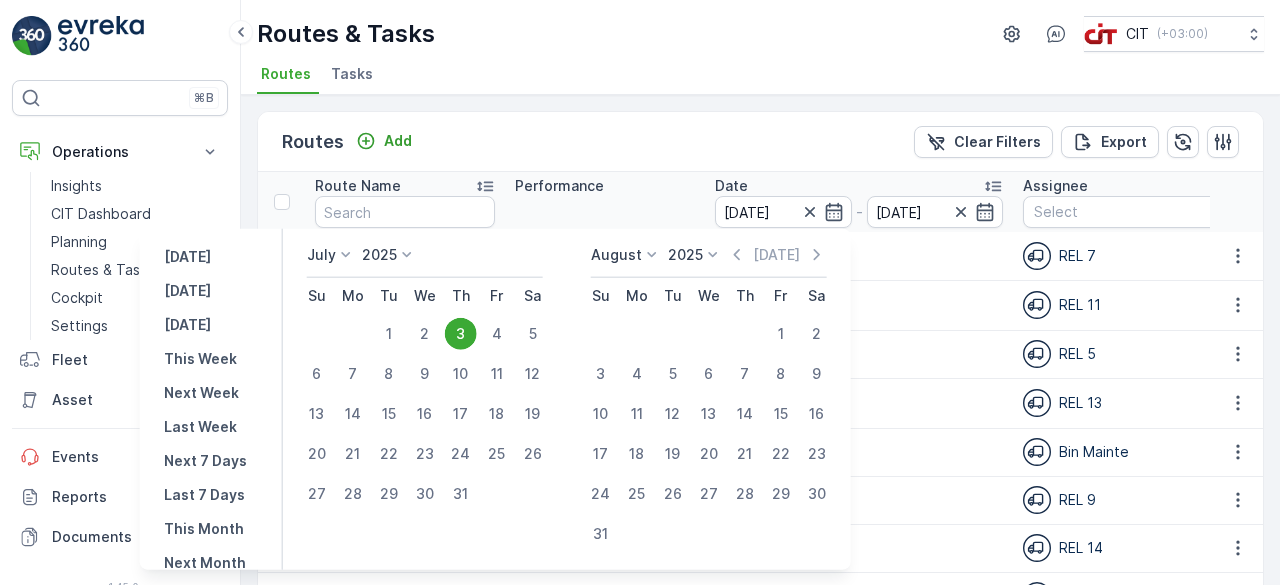 drag, startPoint x: 424, startPoint y: 334, endPoint x: 456, endPoint y: 333, distance: 32.01562 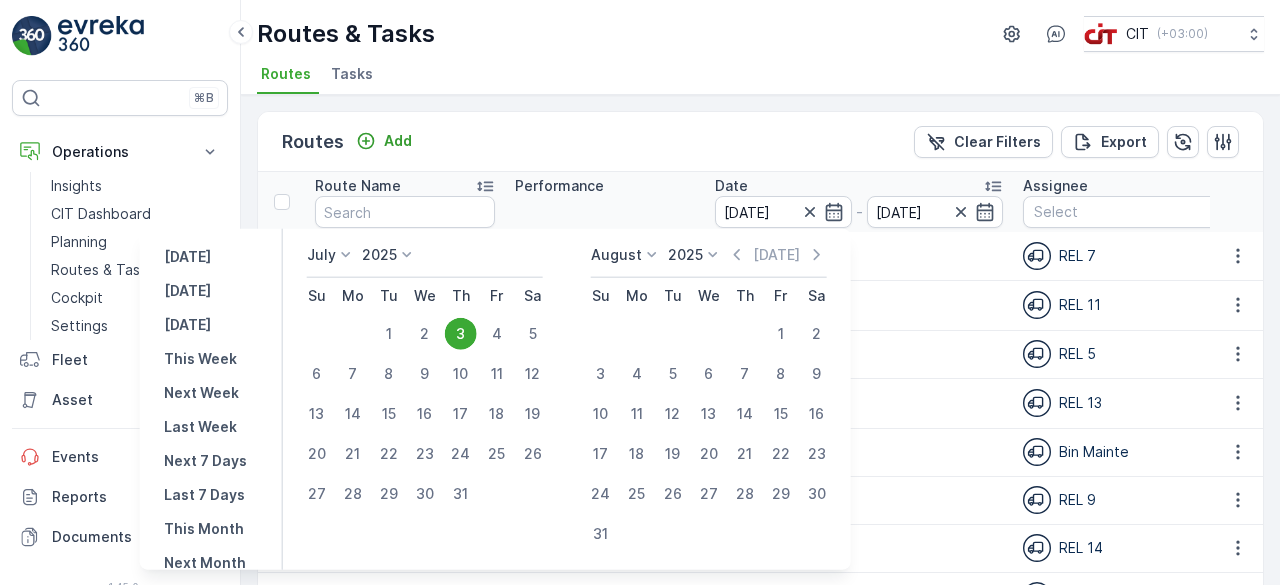 click on "2" at bounding box center [425, 334] 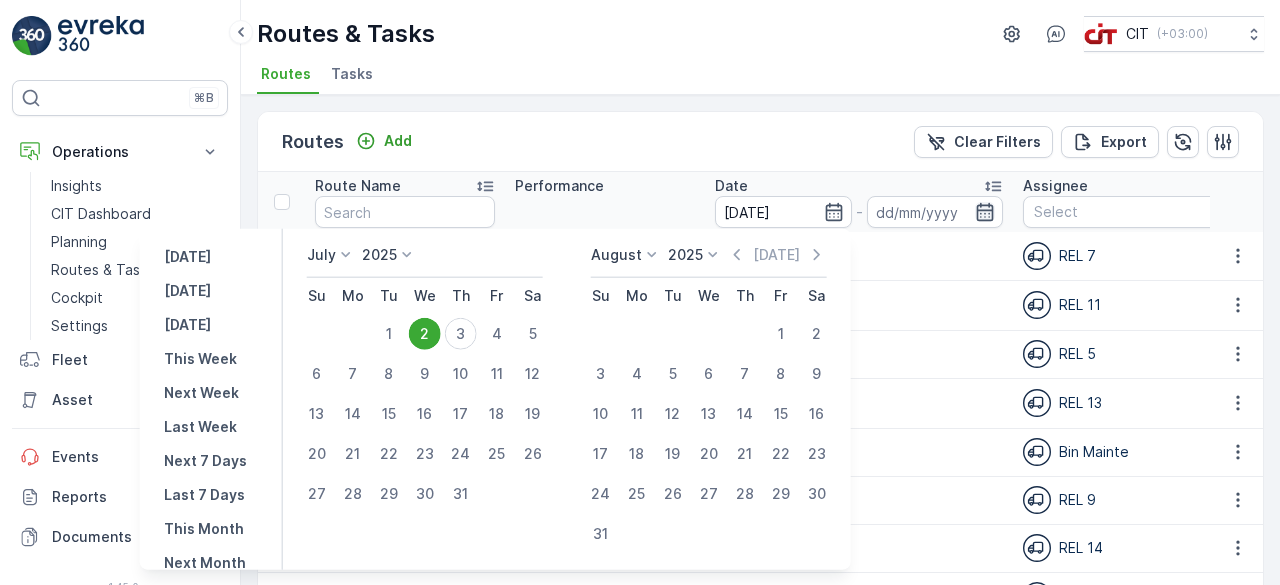 type on "[DATE]" 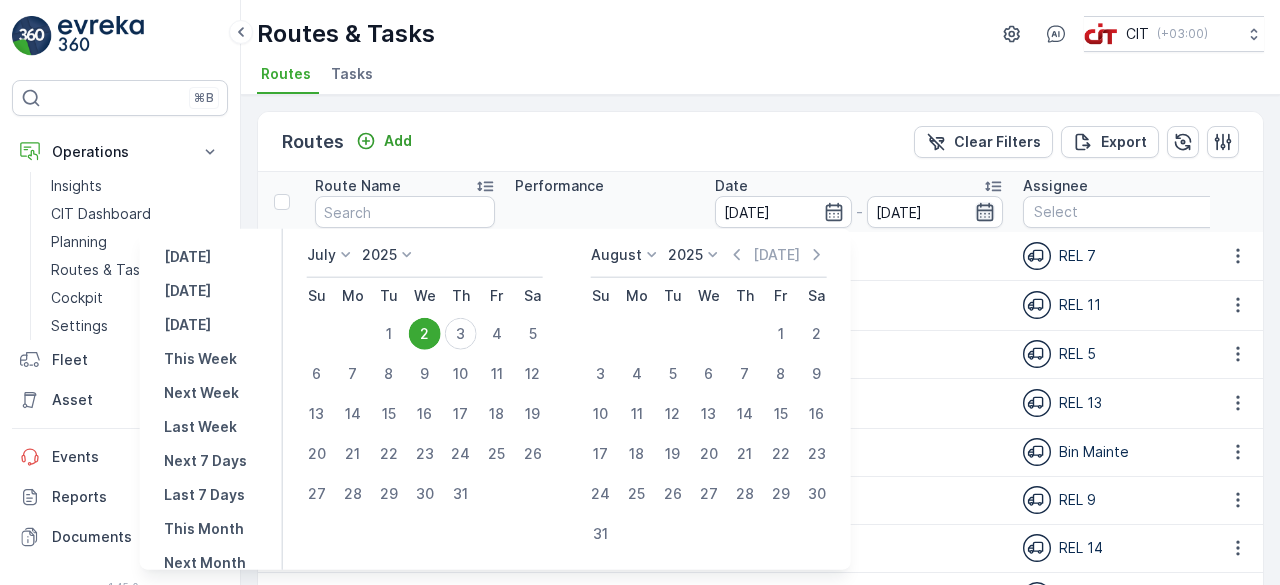 click 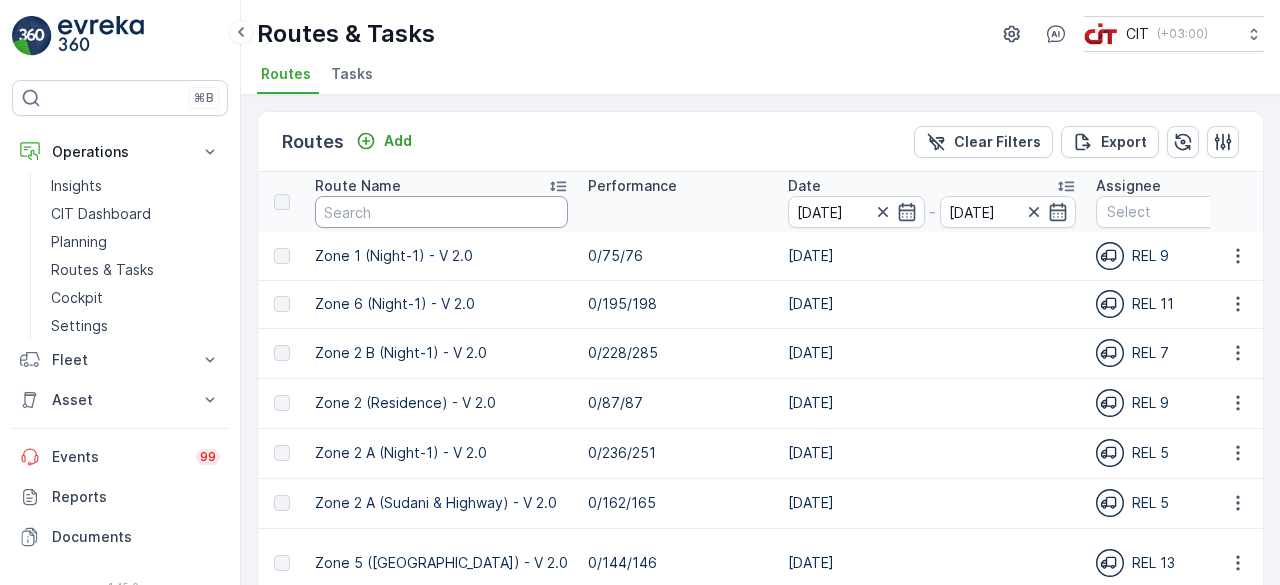 click at bounding box center [441, 212] 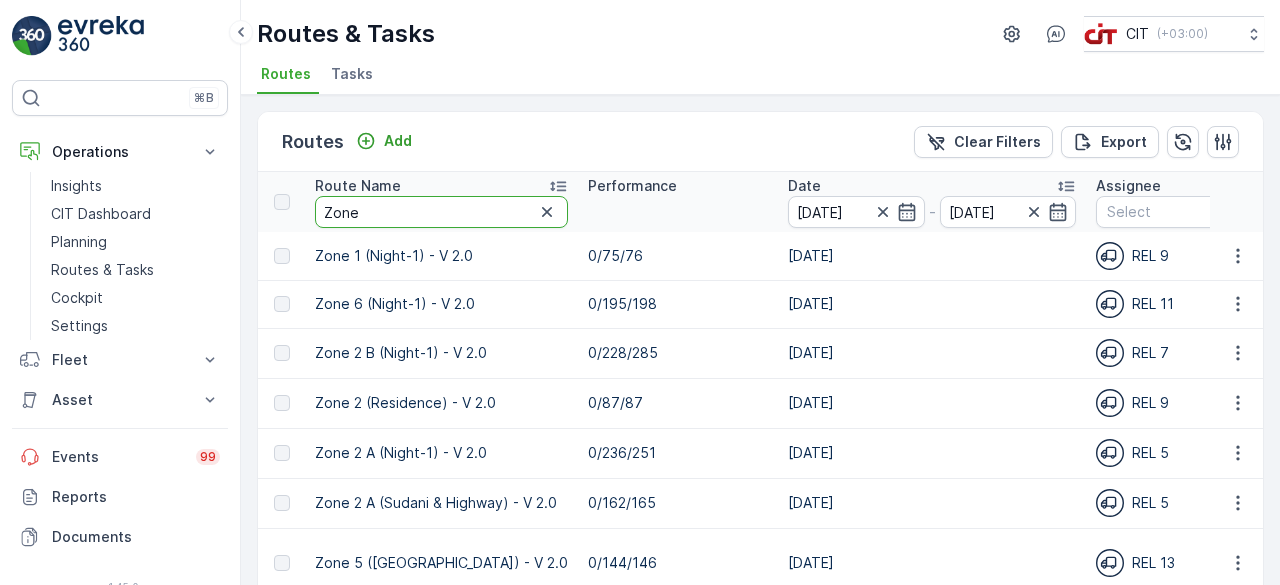 type on "Zone 3" 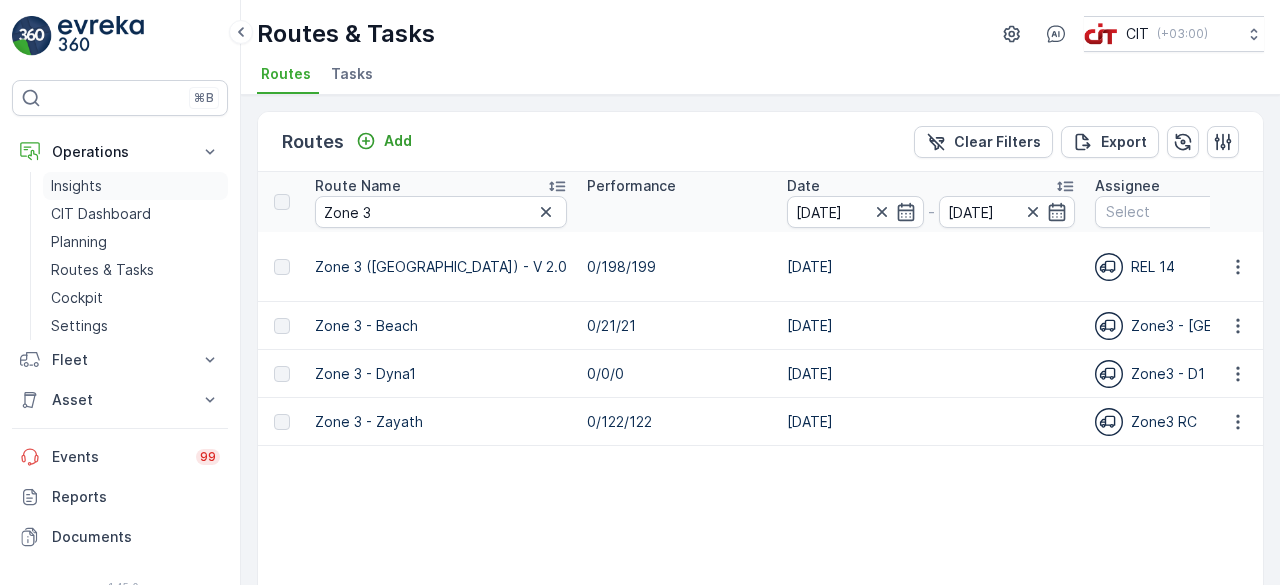 click on "Insights" at bounding box center (135, 186) 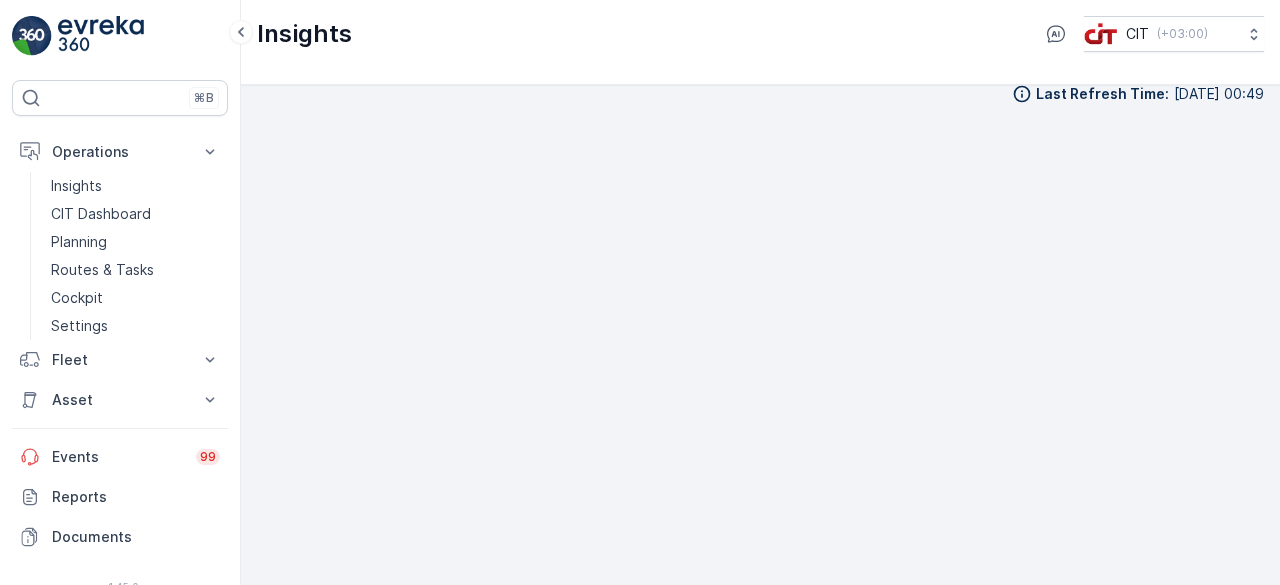 scroll, scrollTop: 0, scrollLeft: 0, axis: both 